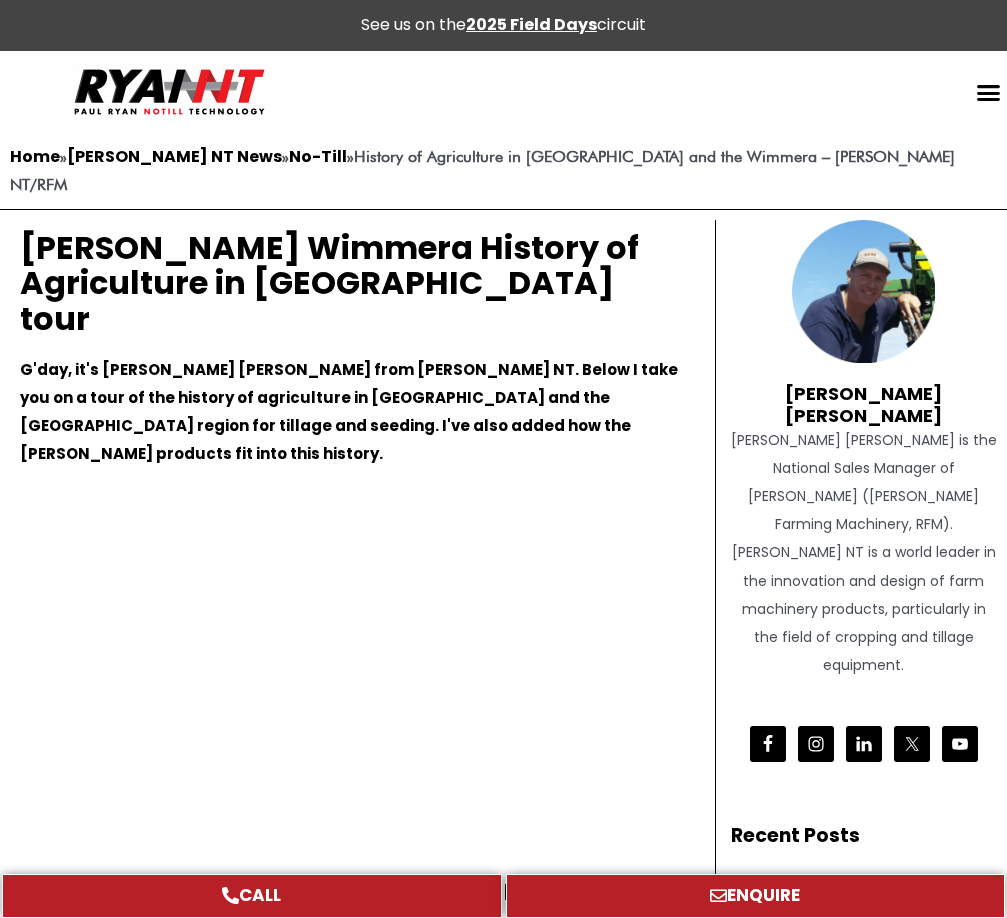 scroll, scrollTop: 0, scrollLeft: 0, axis: both 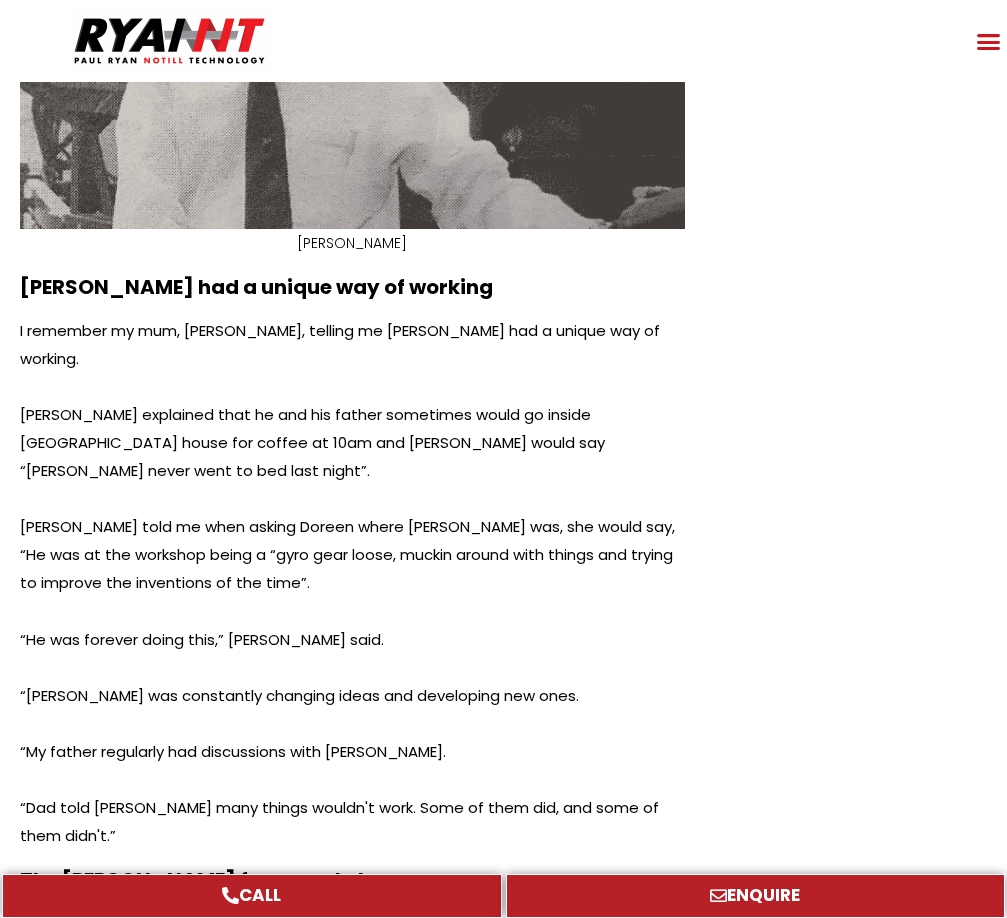 click 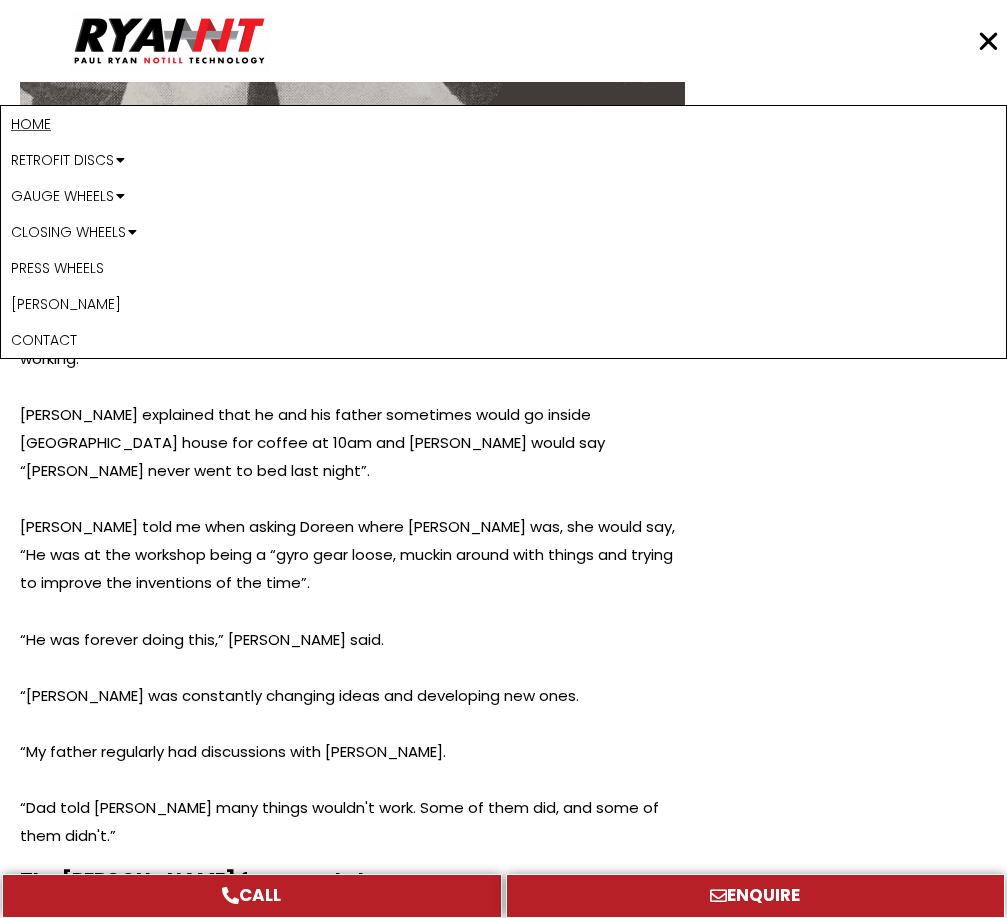 click on "Home" 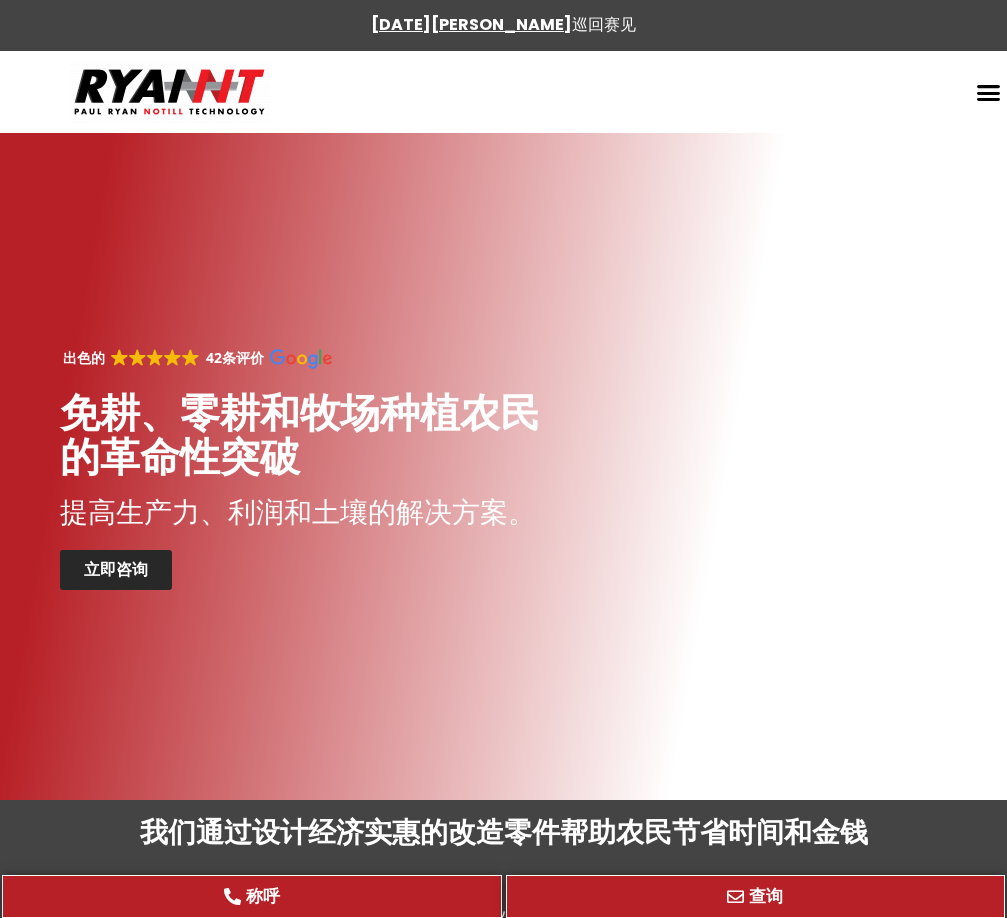 scroll, scrollTop: 0, scrollLeft: 0, axis: both 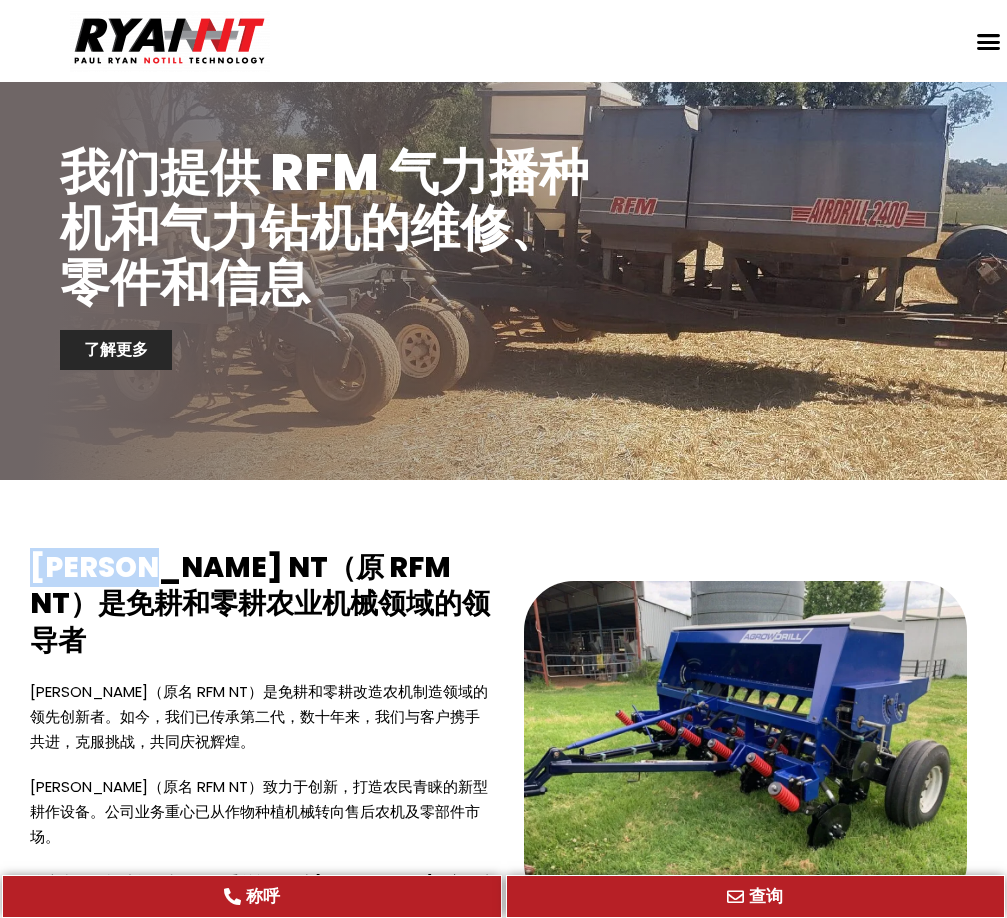 drag, startPoint x: 14, startPoint y: 510, endPoint x: 156, endPoint y: 526, distance: 142.89856 